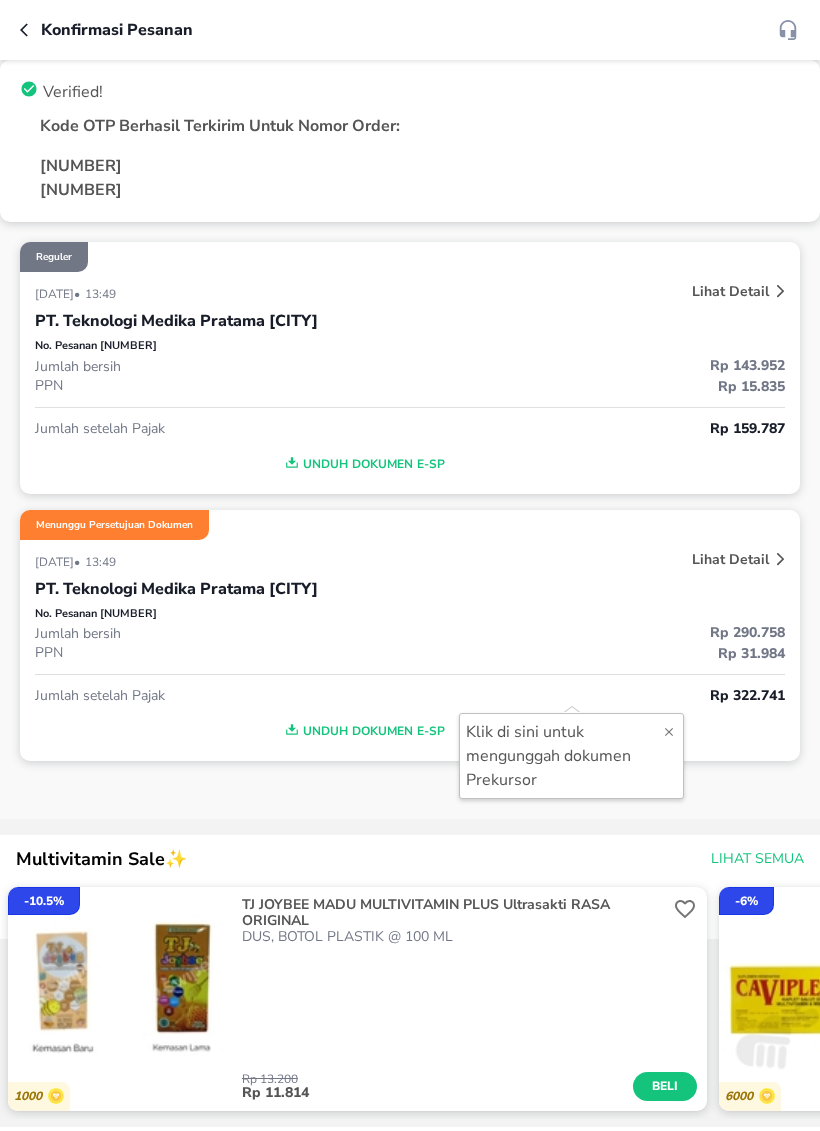 scroll, scrollTop: 0, scrollLeft: 0, axis: both 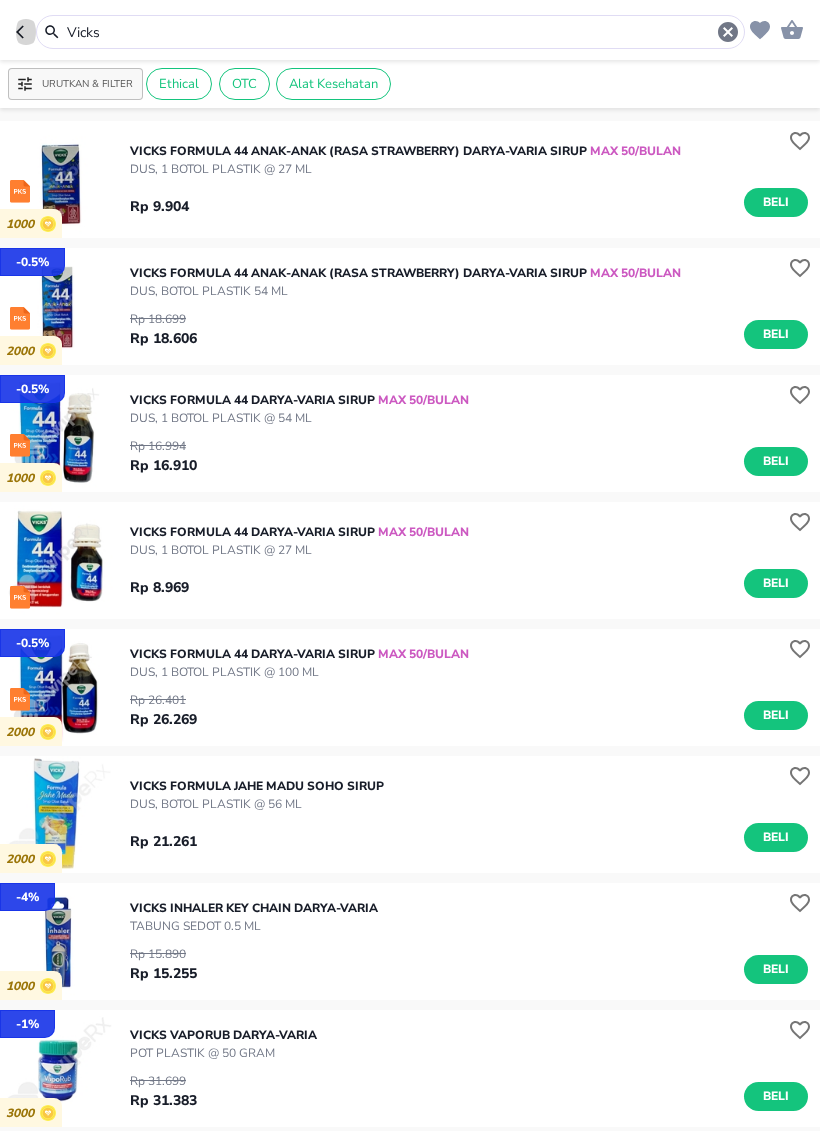 click 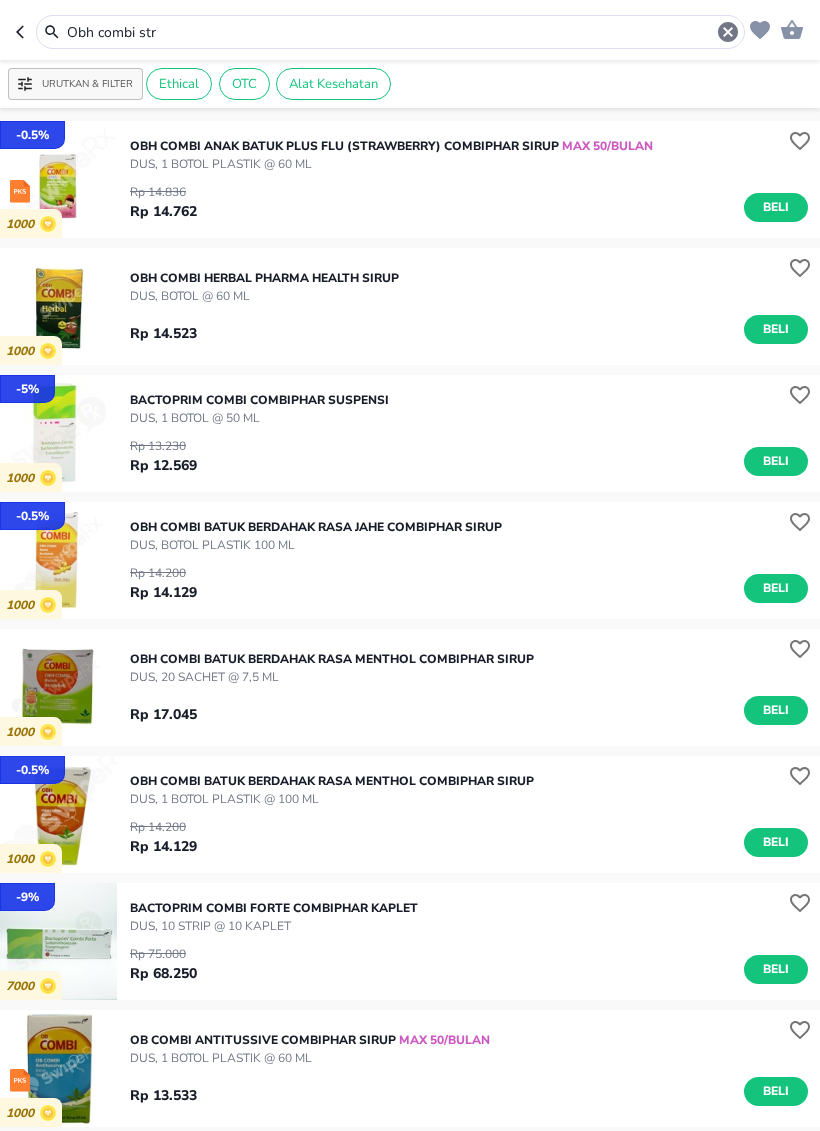 click at bounding box center (26, 32) 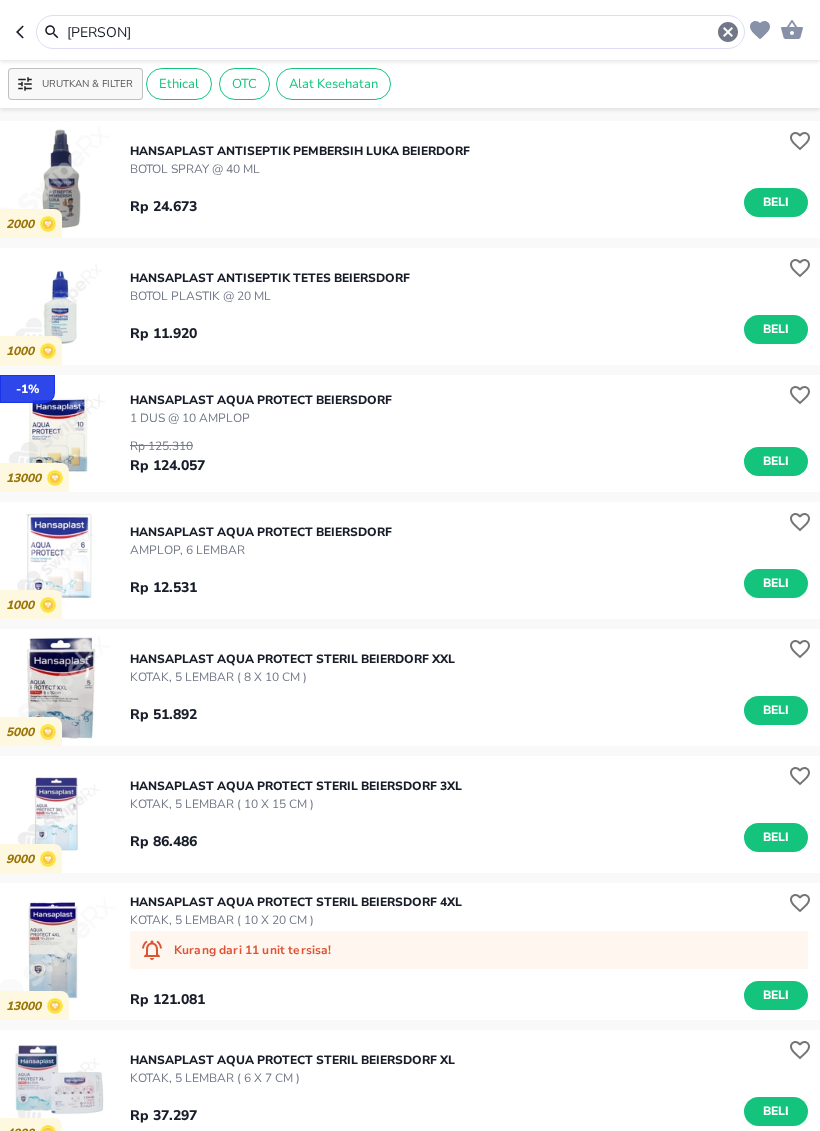 click at bounding box center [26, 32] 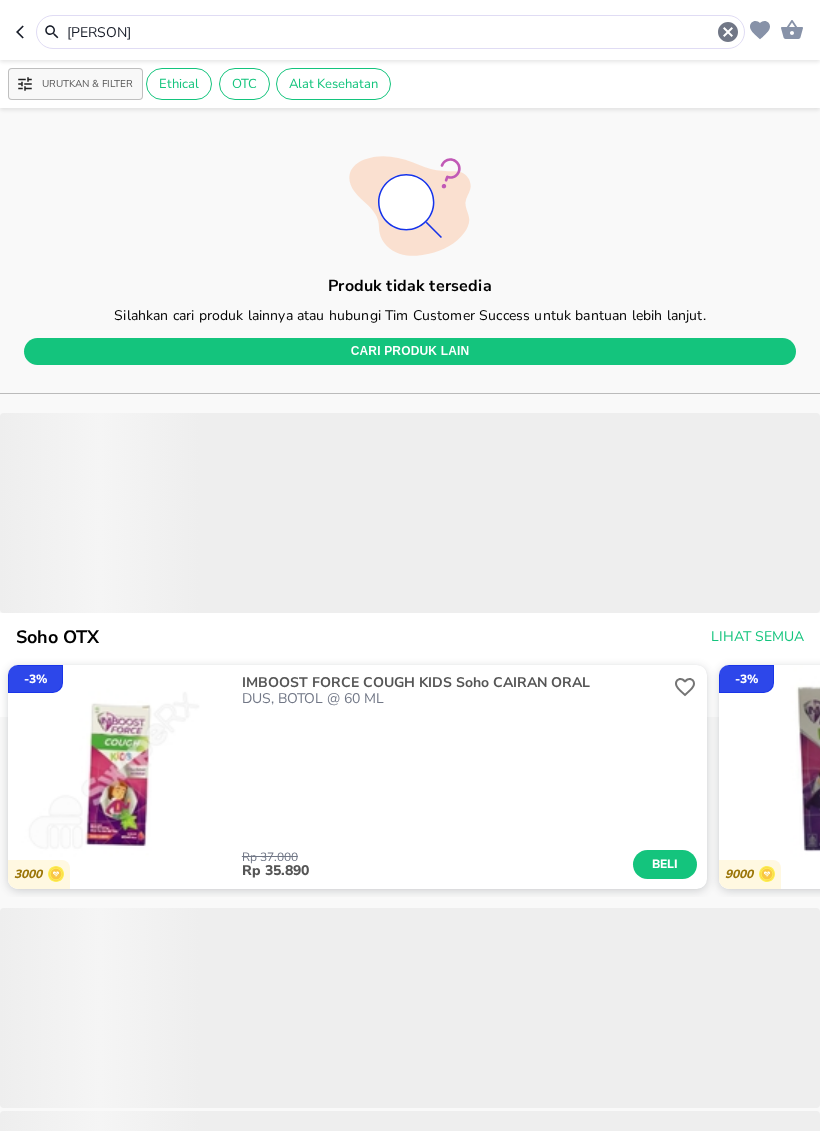 click at bounding box center (26, 32) 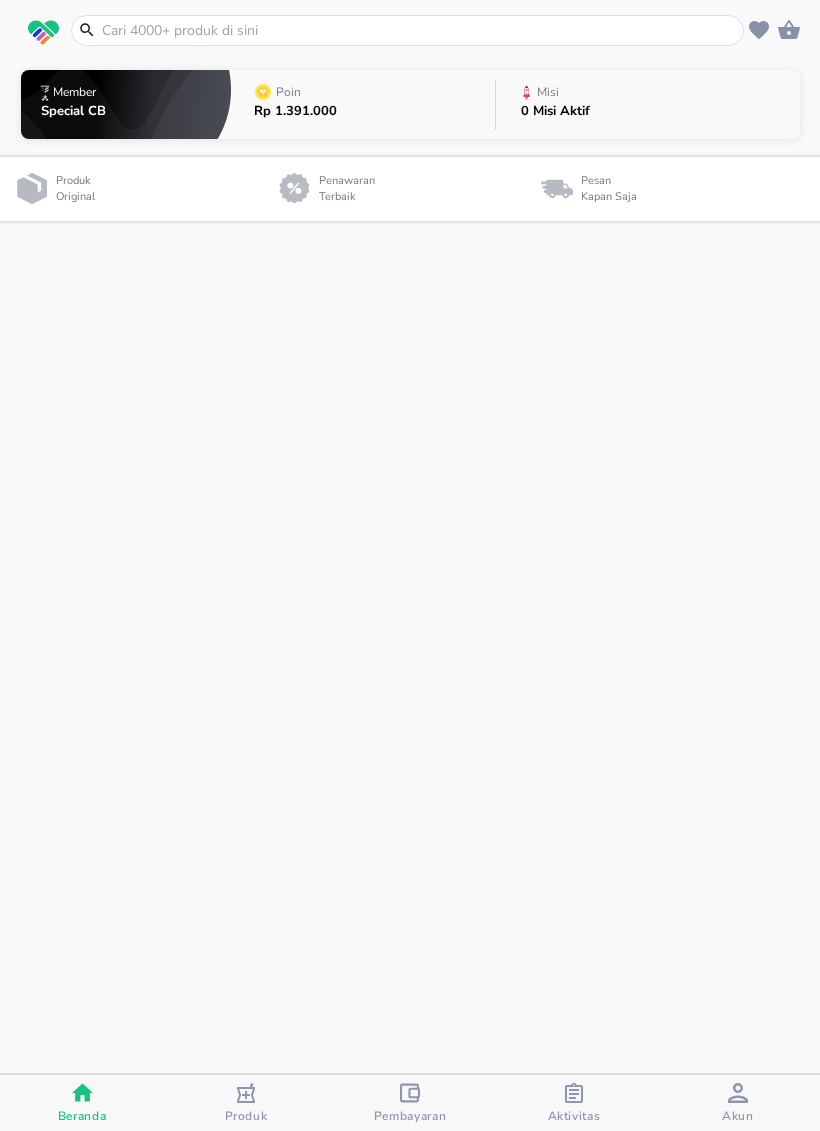 click at bounding box center [43, 33] 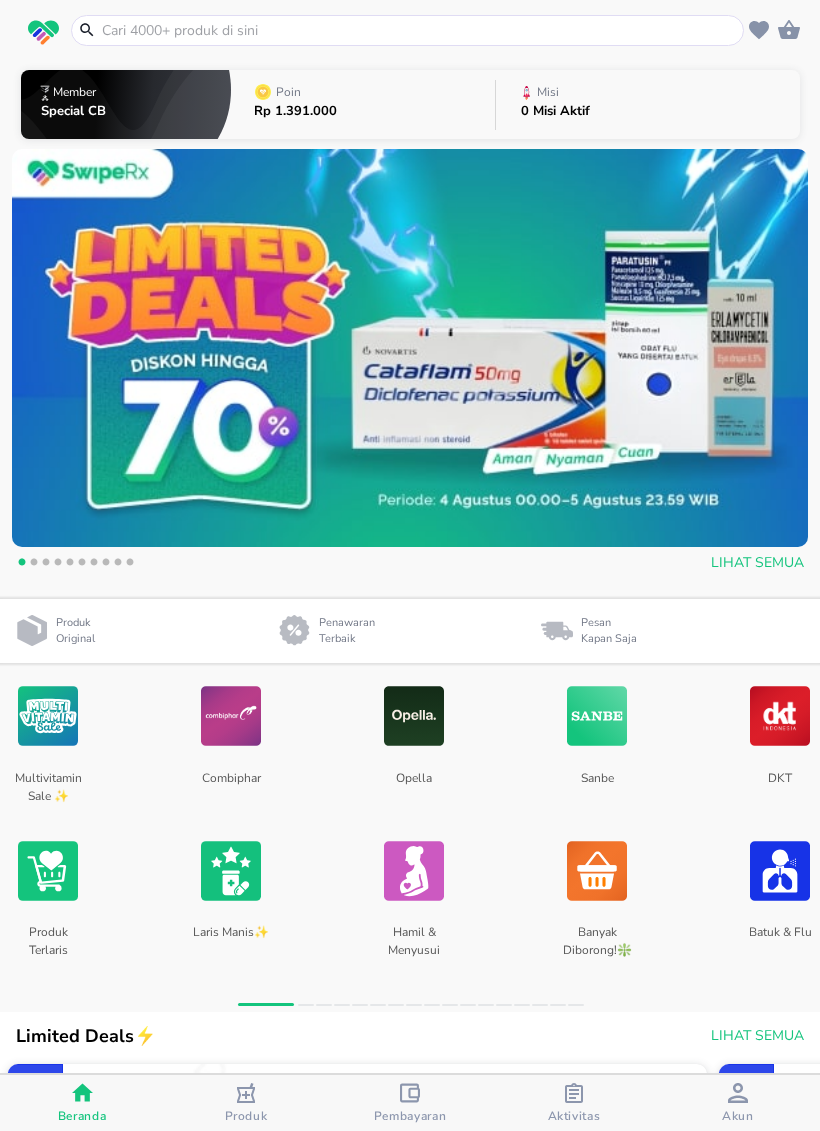 click 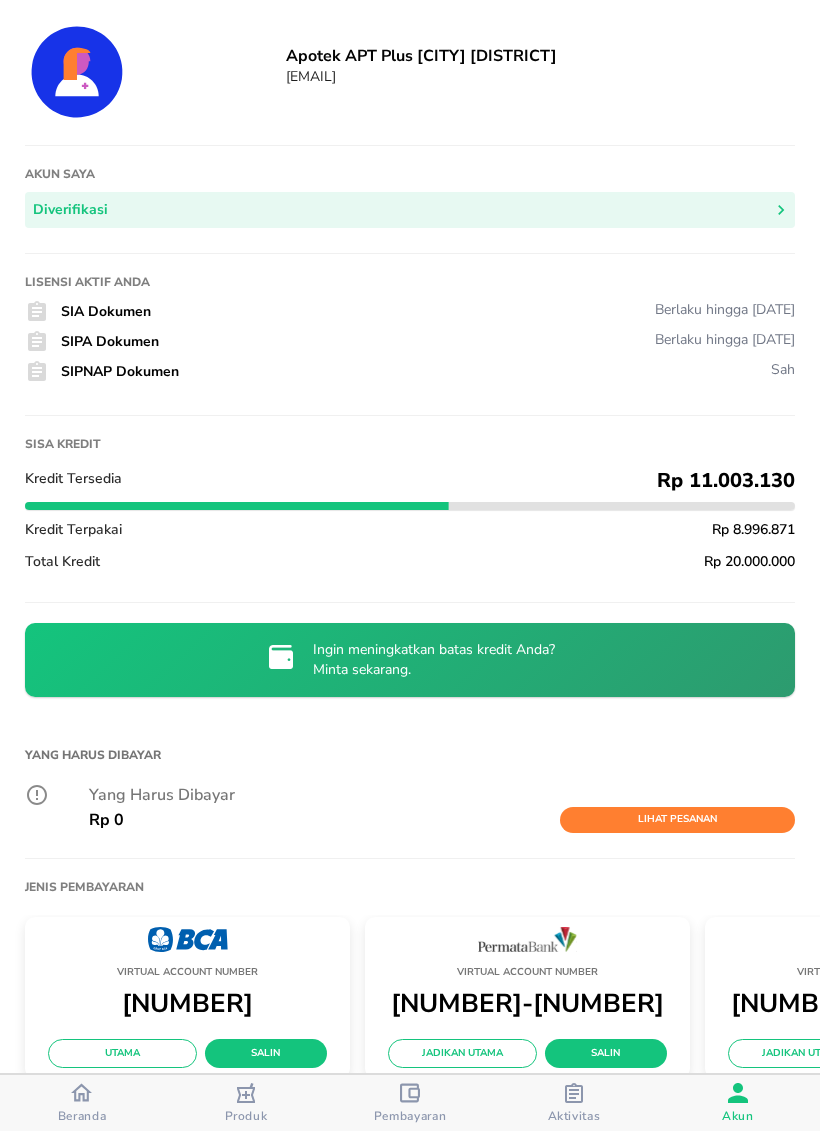 scroll, scrollTop: 0, scrollLeft: 0, axis: both 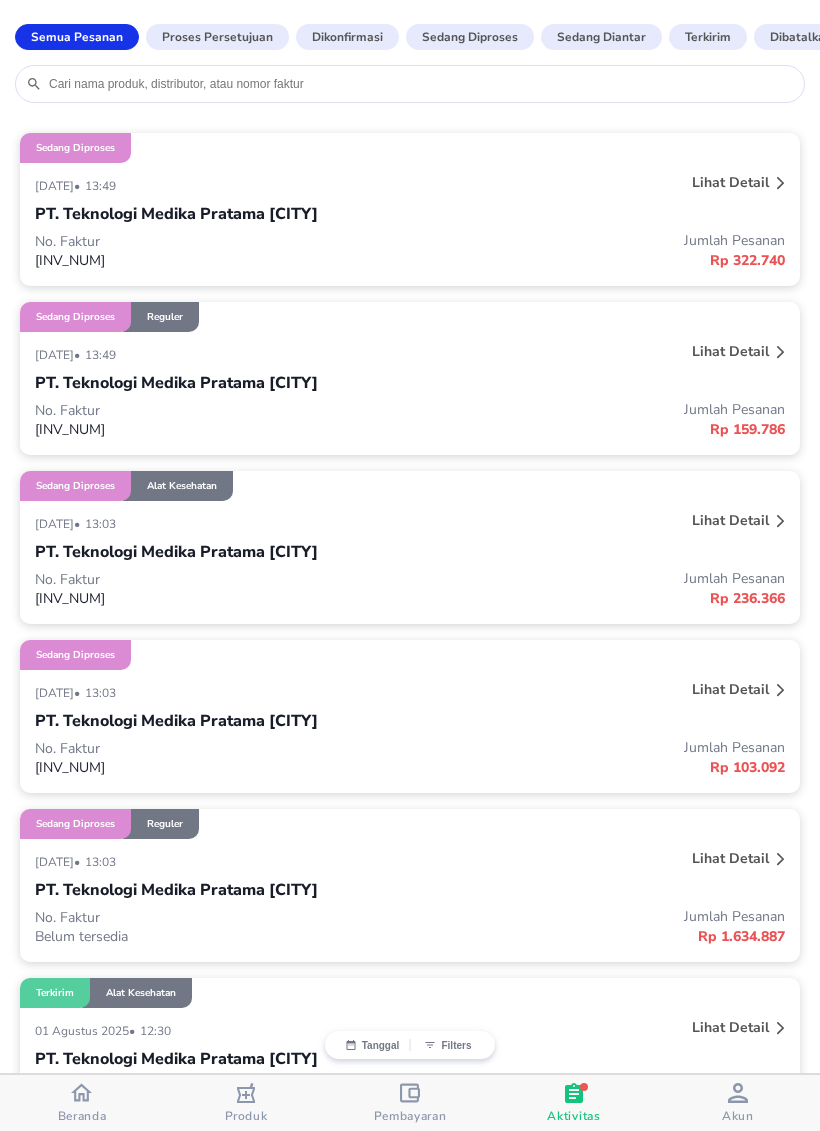 click on "Beranda" at bounding box center (82, 1116) 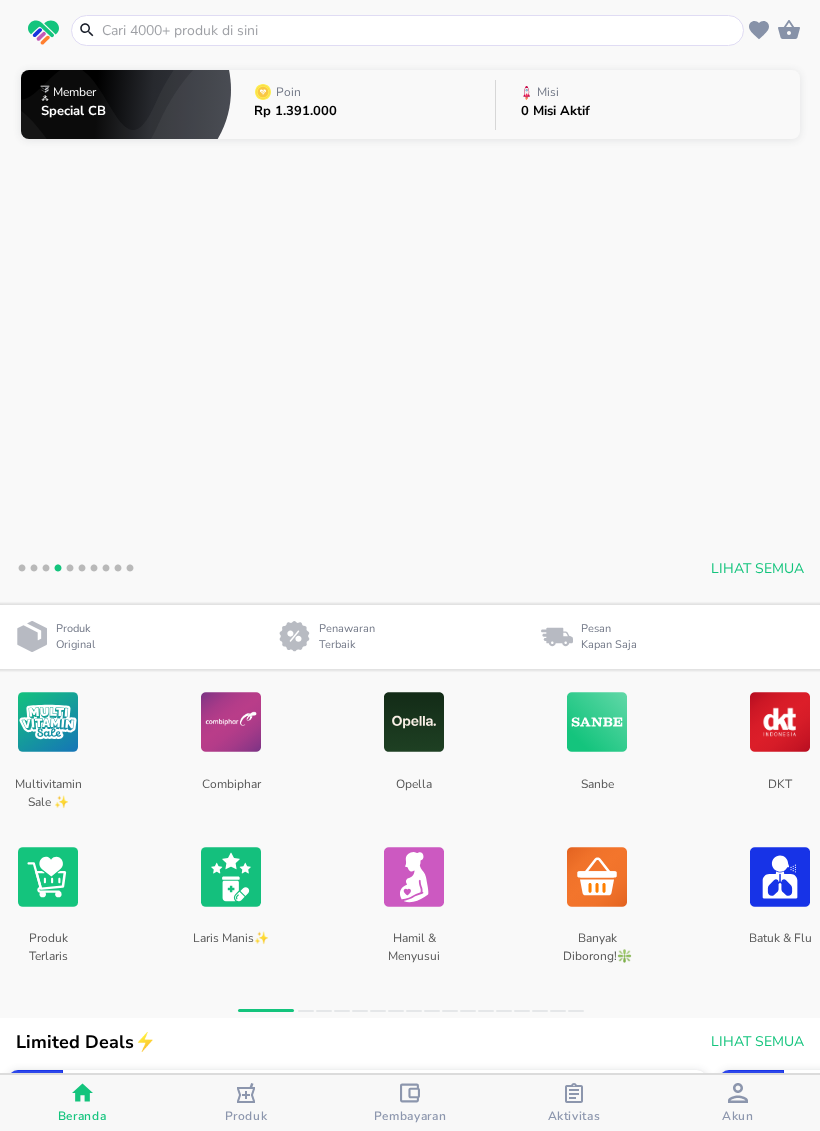 click on "Akun" at bounding box center [738, 1116] 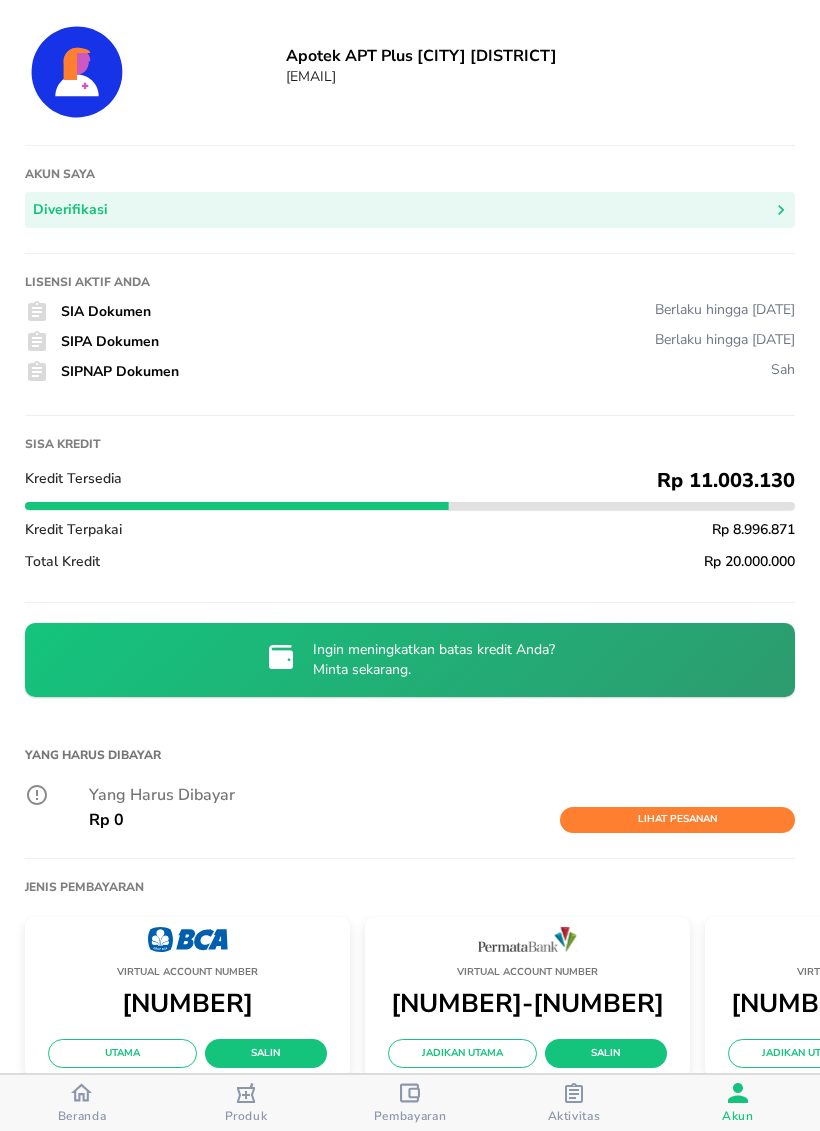 click at bounding box center [574, 1095] 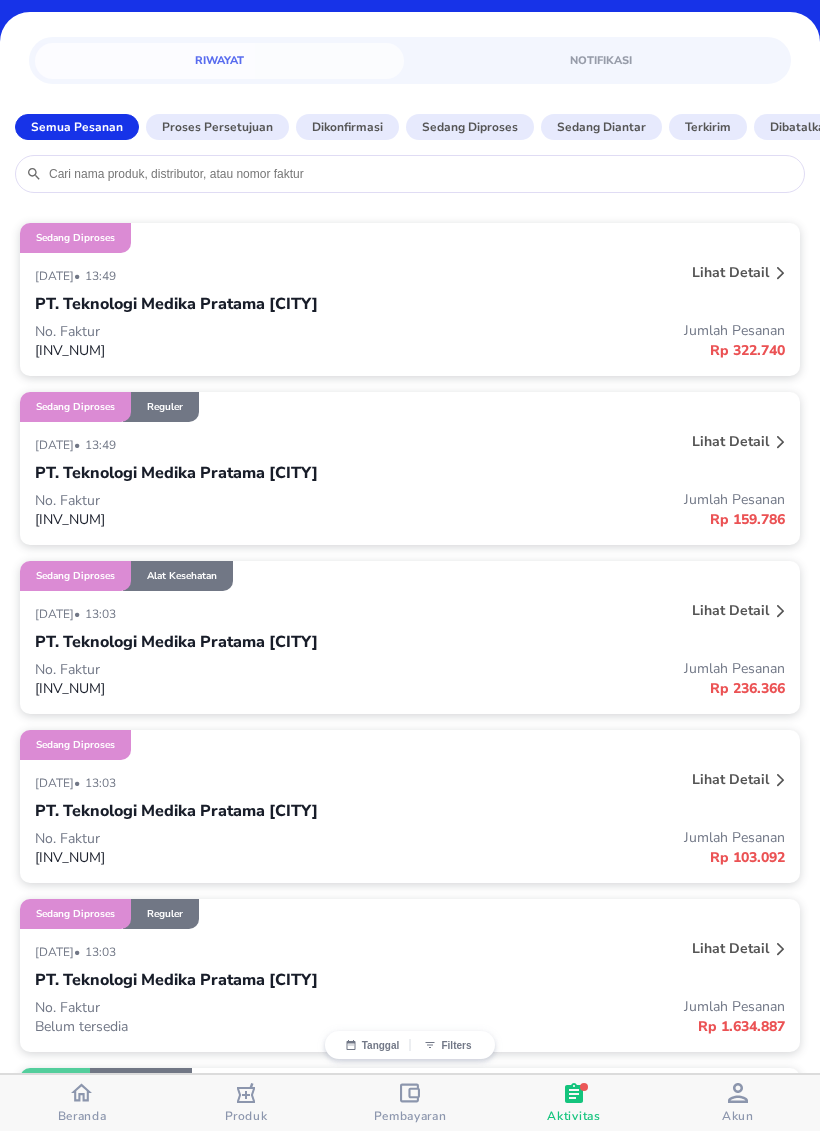 scroll, scrollTop: 52, scrollLeft: 0, axis: vertical 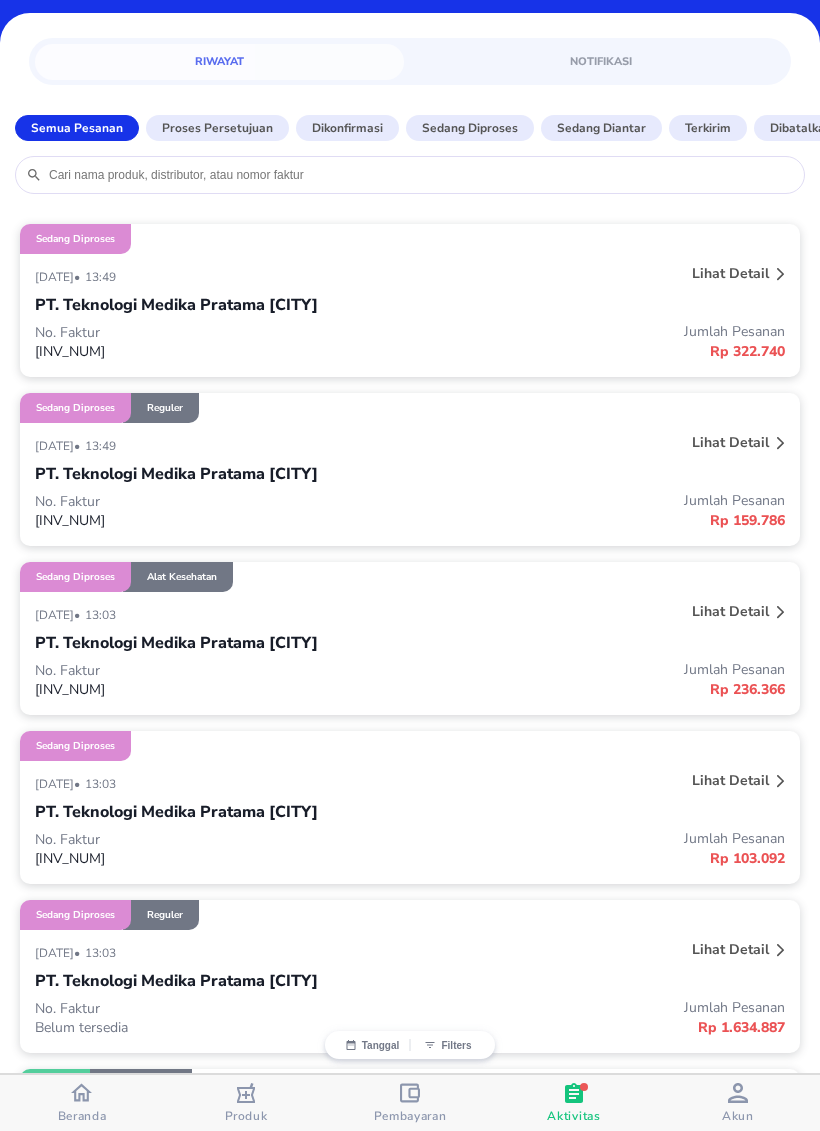click on "Beranda" at bounding box center [82, 1116] 